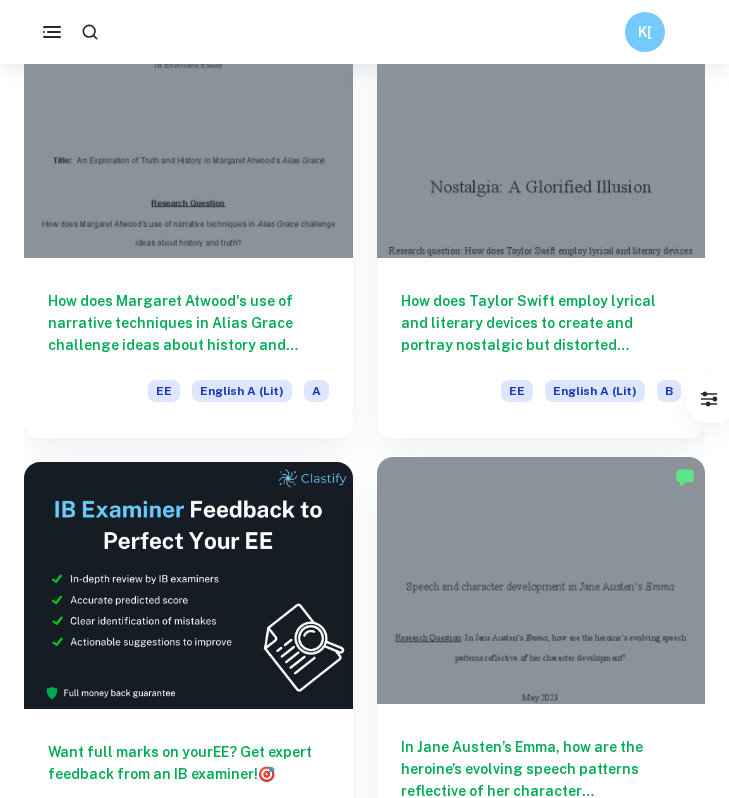 scroll, scrollTop: 0, scrollLeft: 0, axis: both 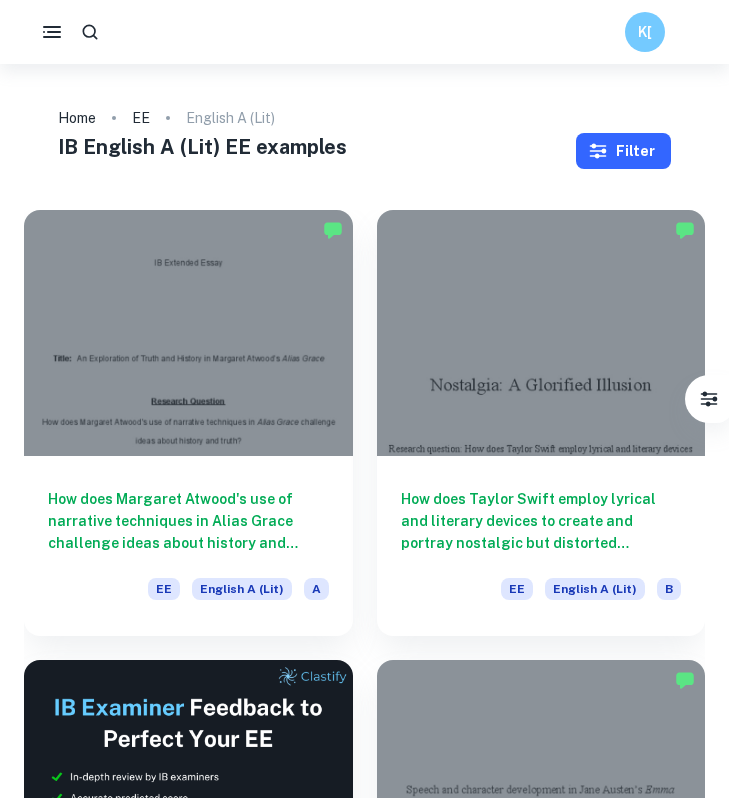 click on "Filter" at bounding box center (623, 151) 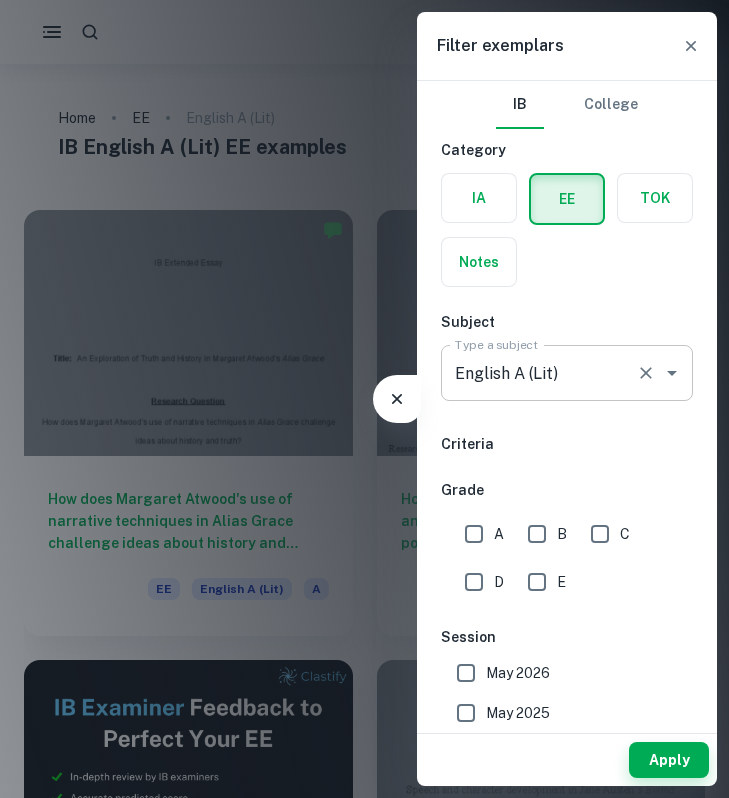 click on "English A (Lit)" at bounding box center (539, 373) 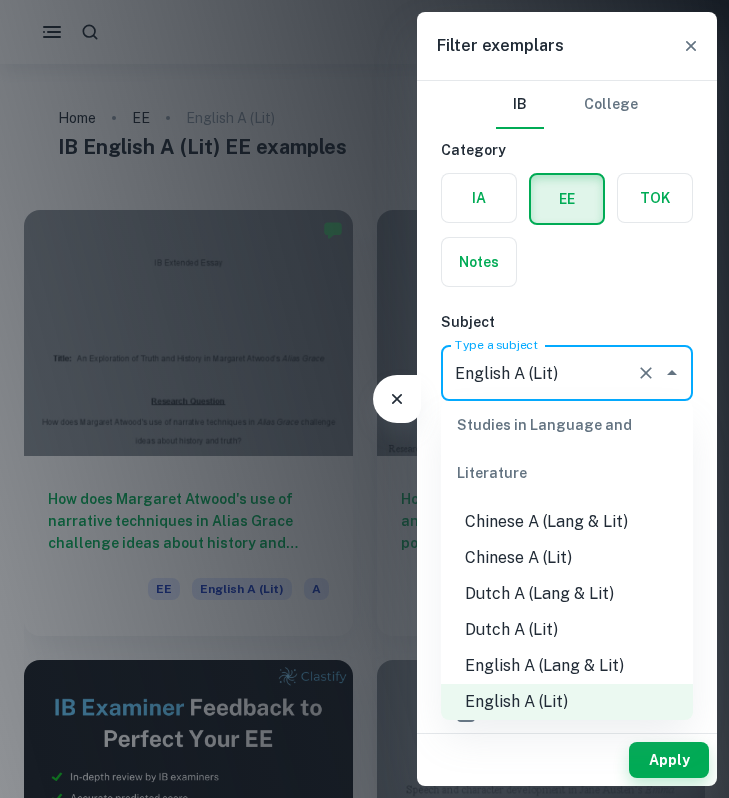 scroll, scrollTop: 138, scrollLeft: 0, axis: vertical 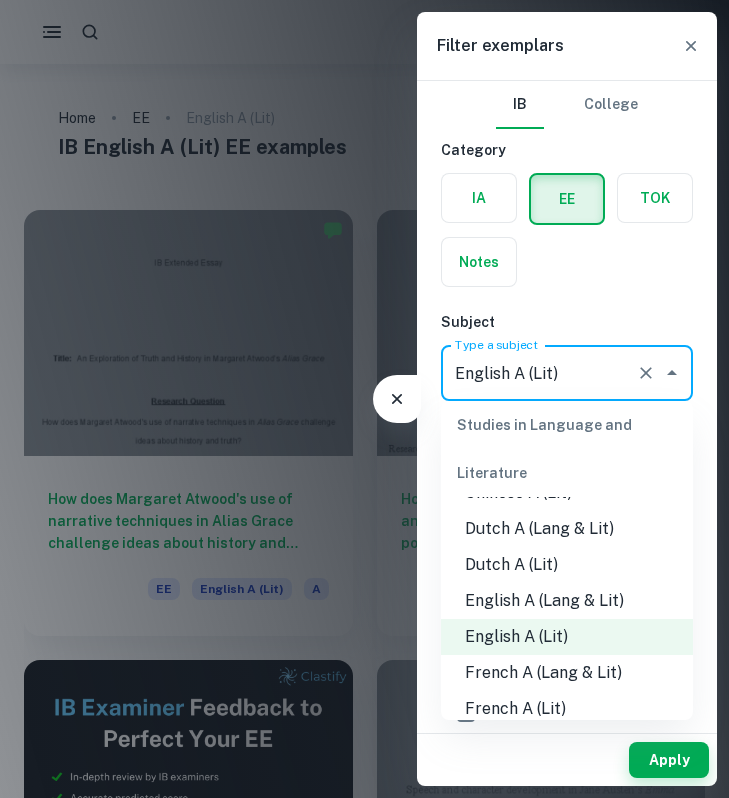 click on "English A (Lang & Lit)" at bounding box center (567, 601) 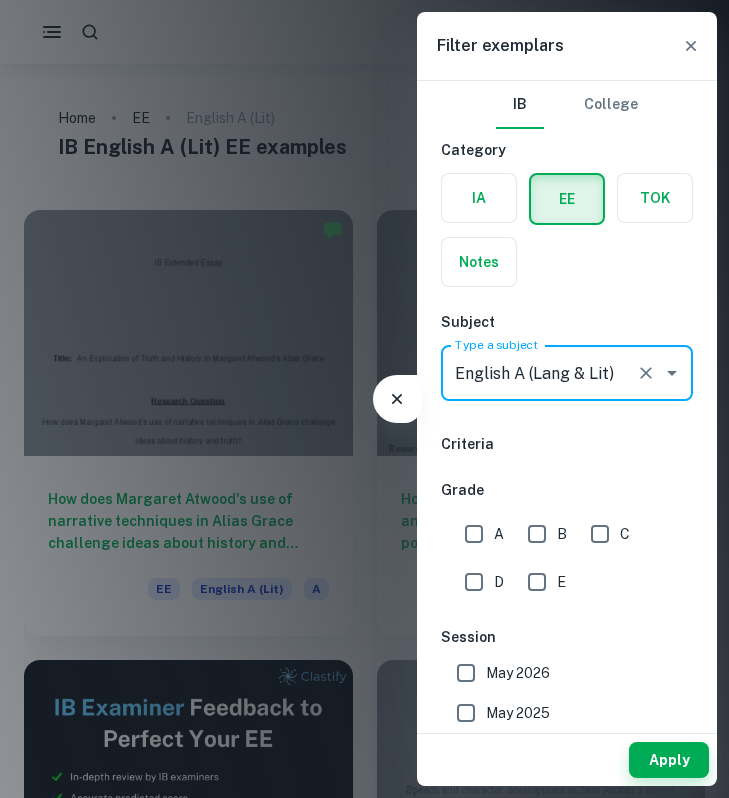 click on "A" at bounding box center (474, 534) 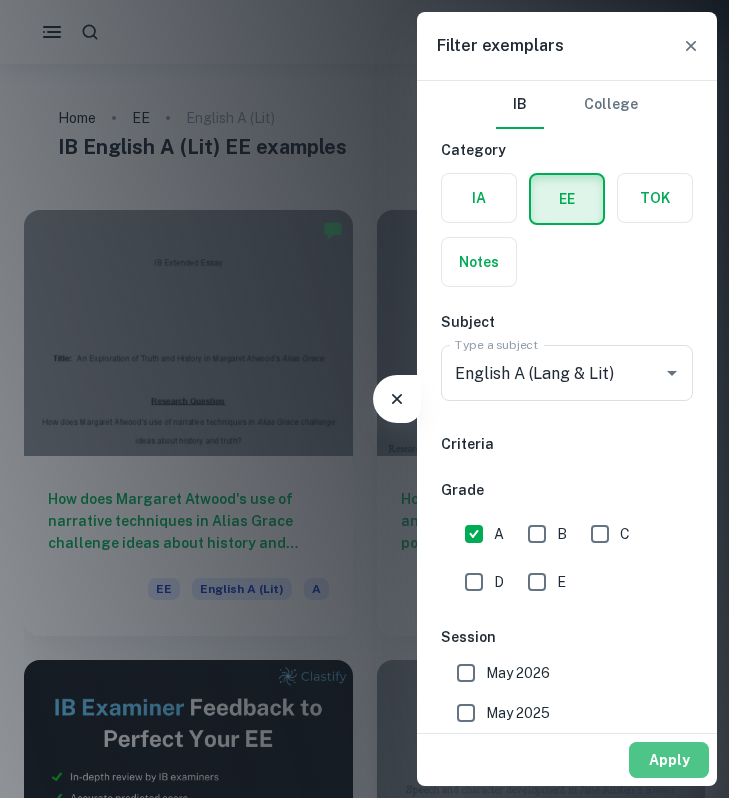 click on "Apply" at bounding box center (669, 760) 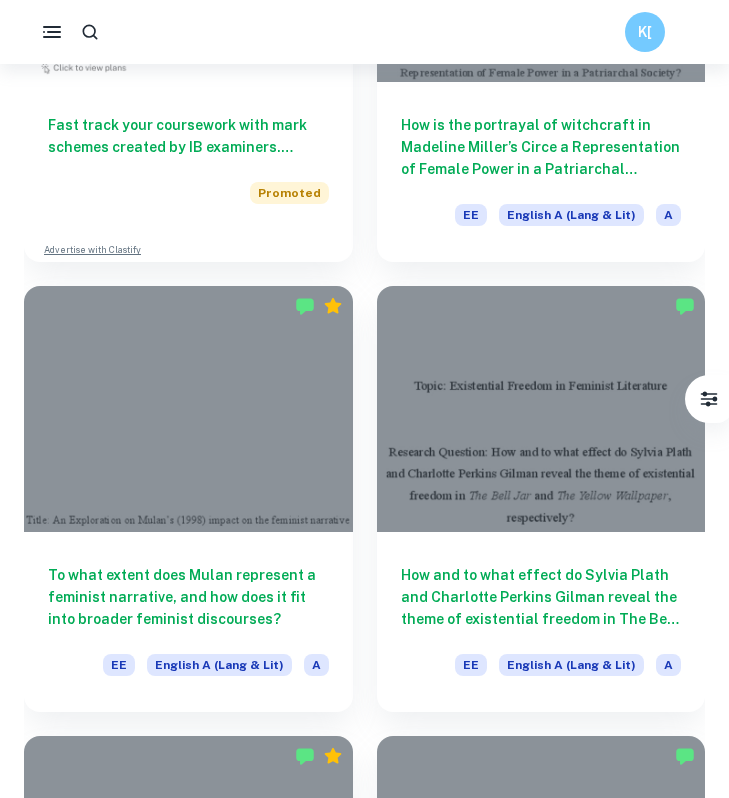 scroll, scrollTop: 0, scrollLeft: 0, axis: both 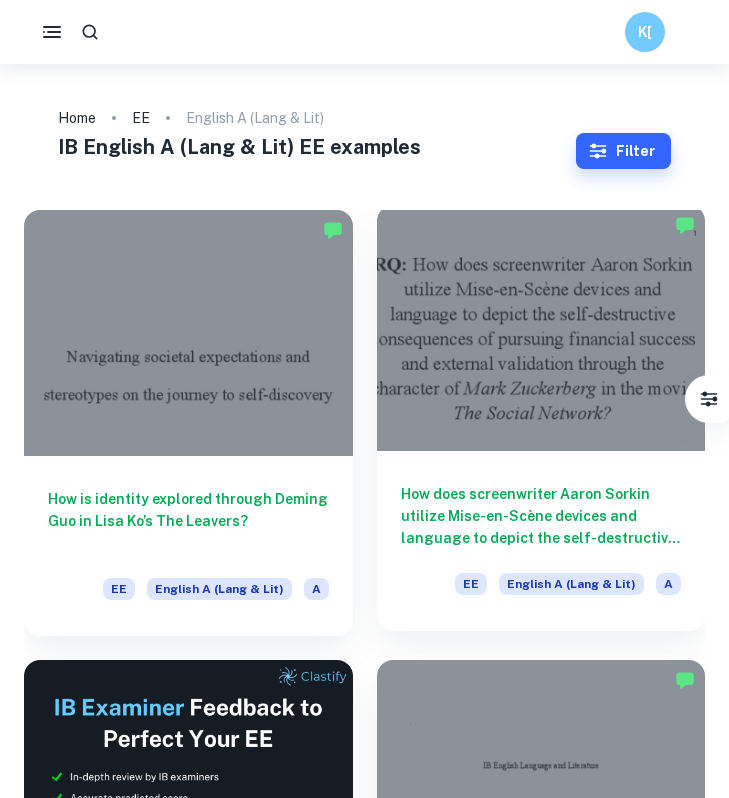 click at bounding box center [541, 328] 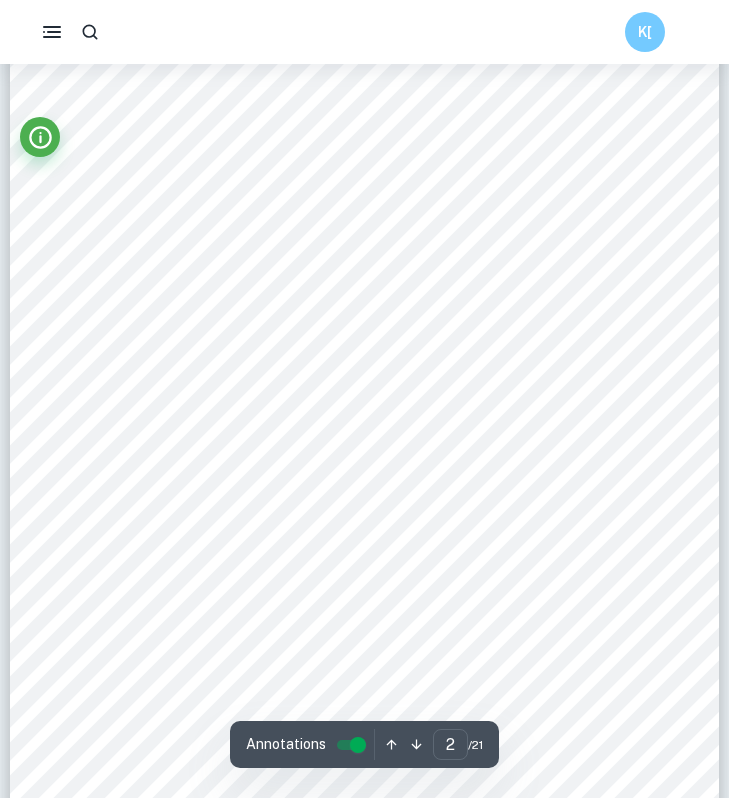 scroll, scrollTop: 1143, scrollLeft: 0, axis: vertical 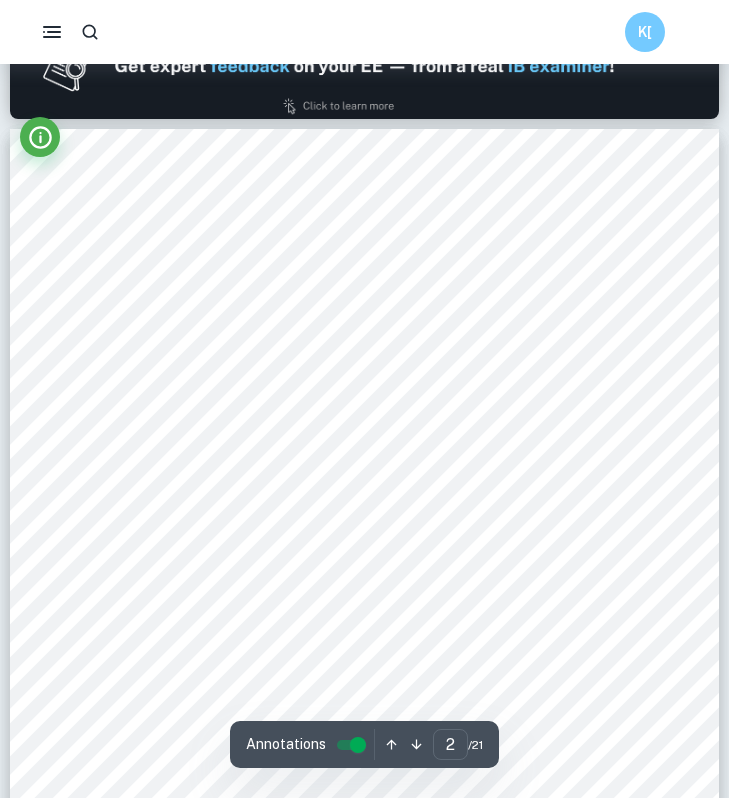 type on "1" 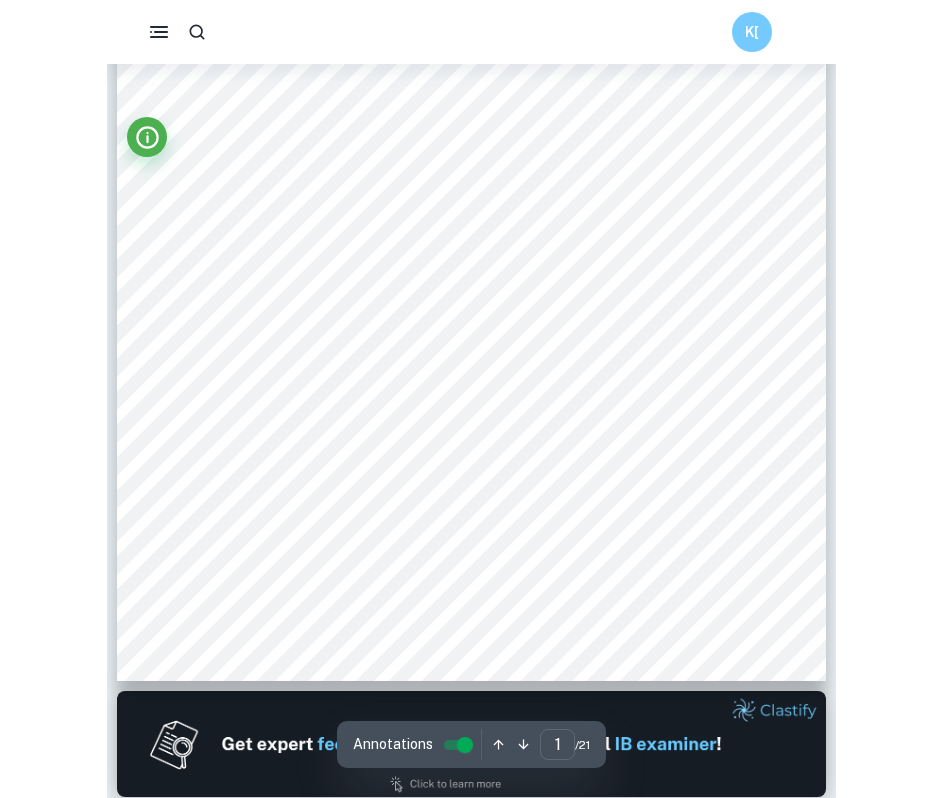 scroll, scrollTop: 0, scrollLeft: 0, axis: both 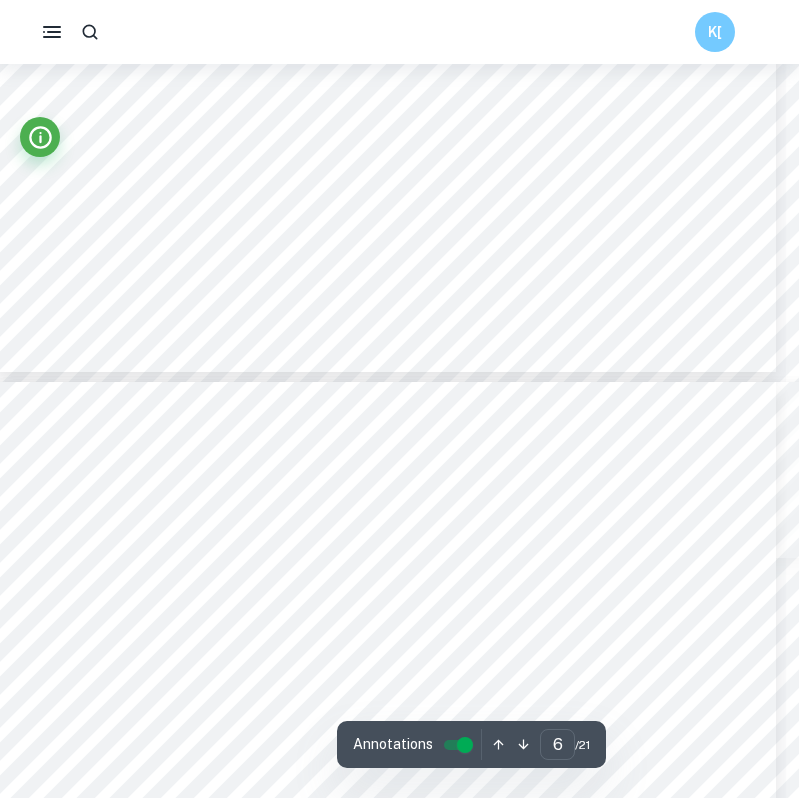 type on "5" 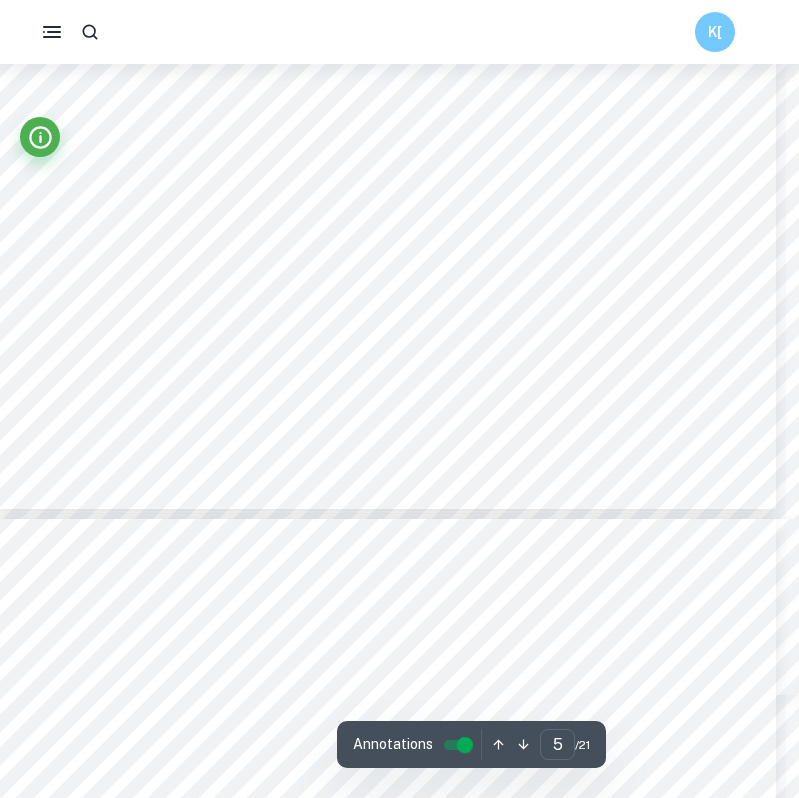 scroll, scrollTop: 4890, scrollLeft: 13, axis: both 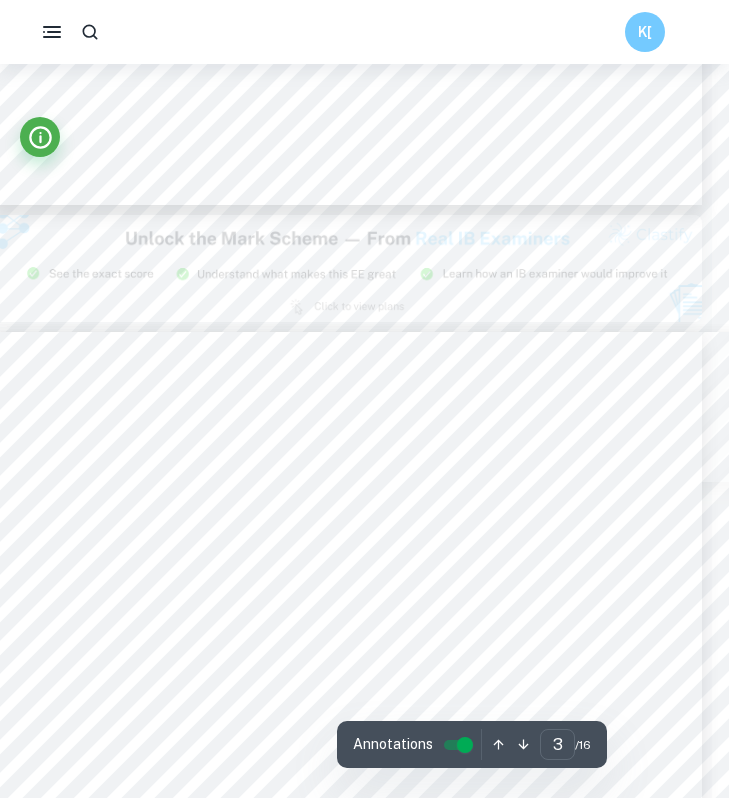 type on "2" 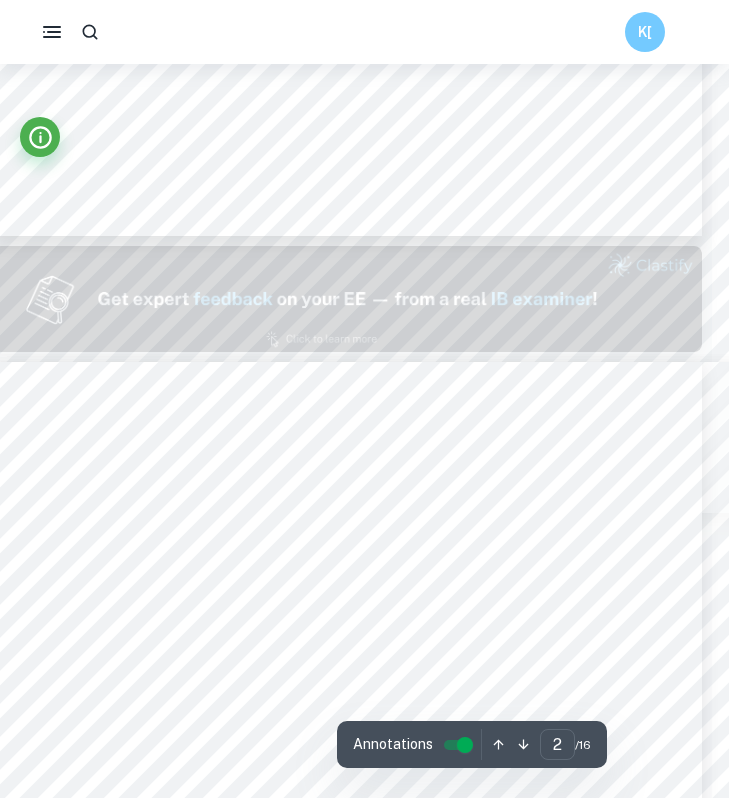 scroll, scrollTop: 763, scrollLeft: 17, axis: both 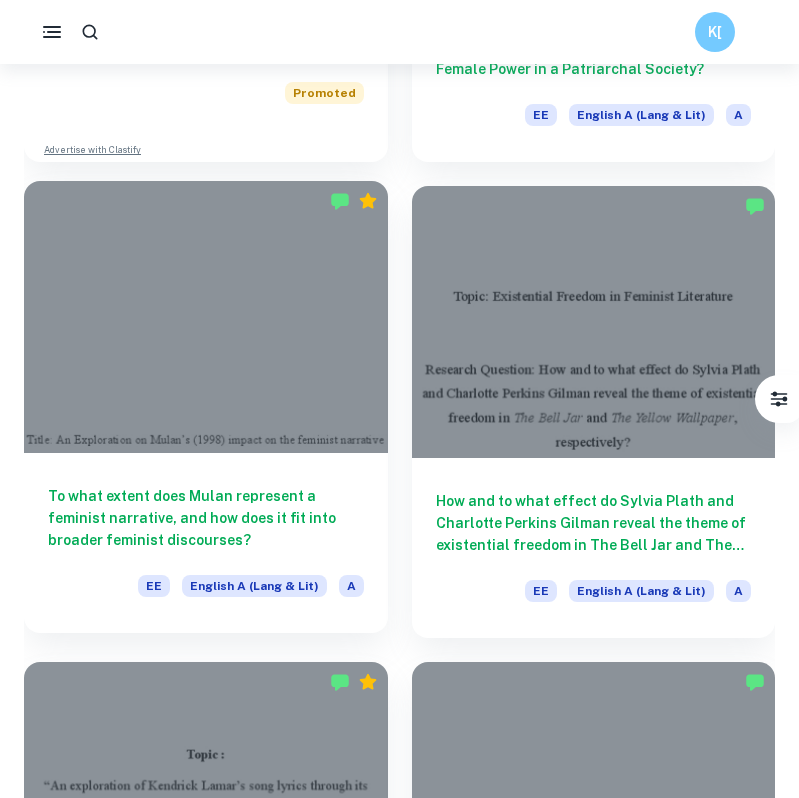 click at bounding box center [206, 317] 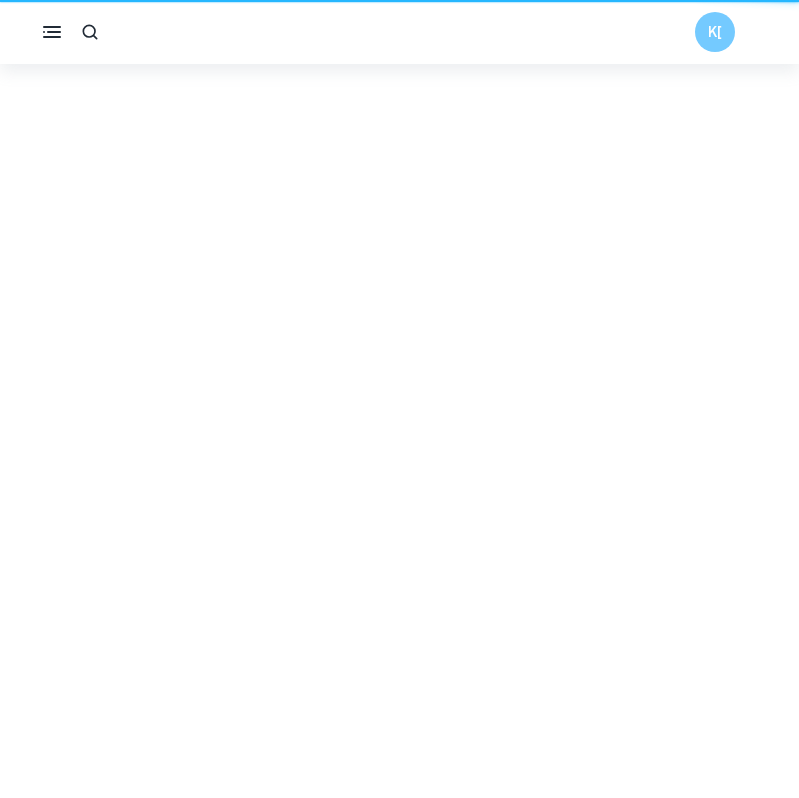 scroll, scrollTop: 0, scrollLeft: 0, axis: both 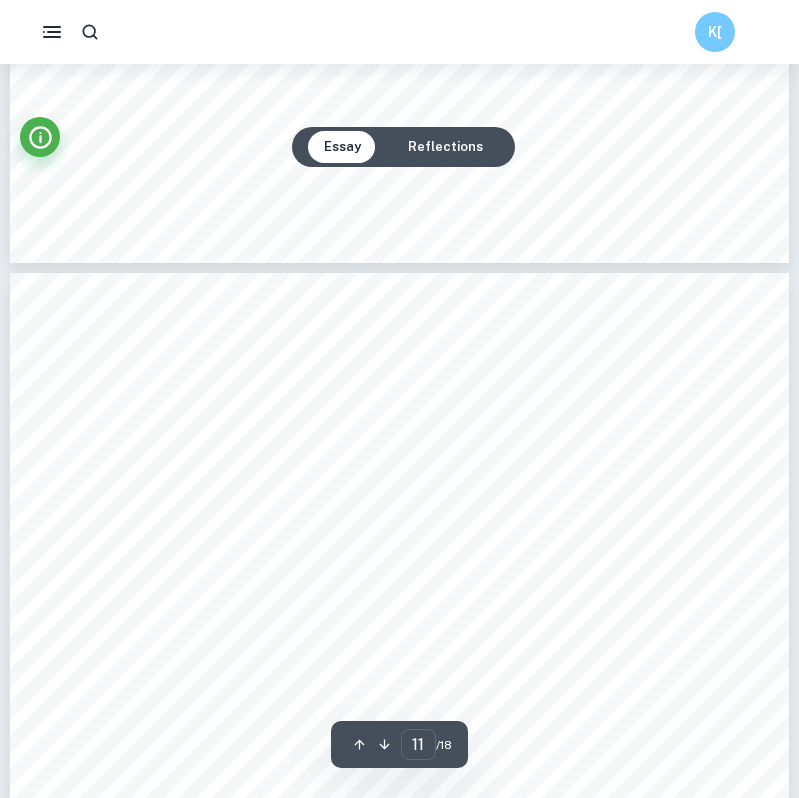 type on "12" 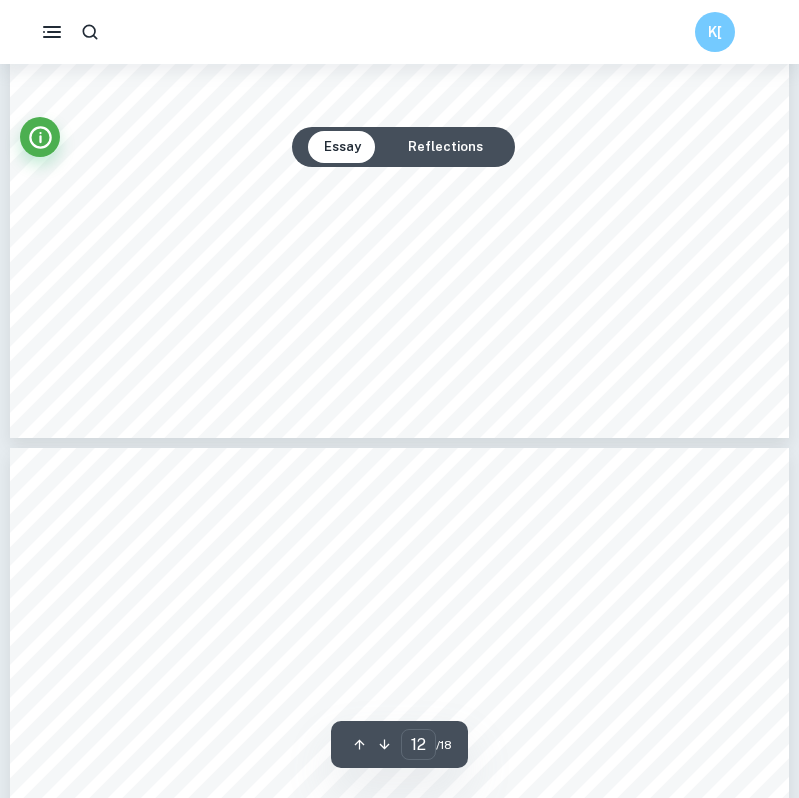 scroll, scrollTop: 13338, scrollLeft: 0, axis: vertical 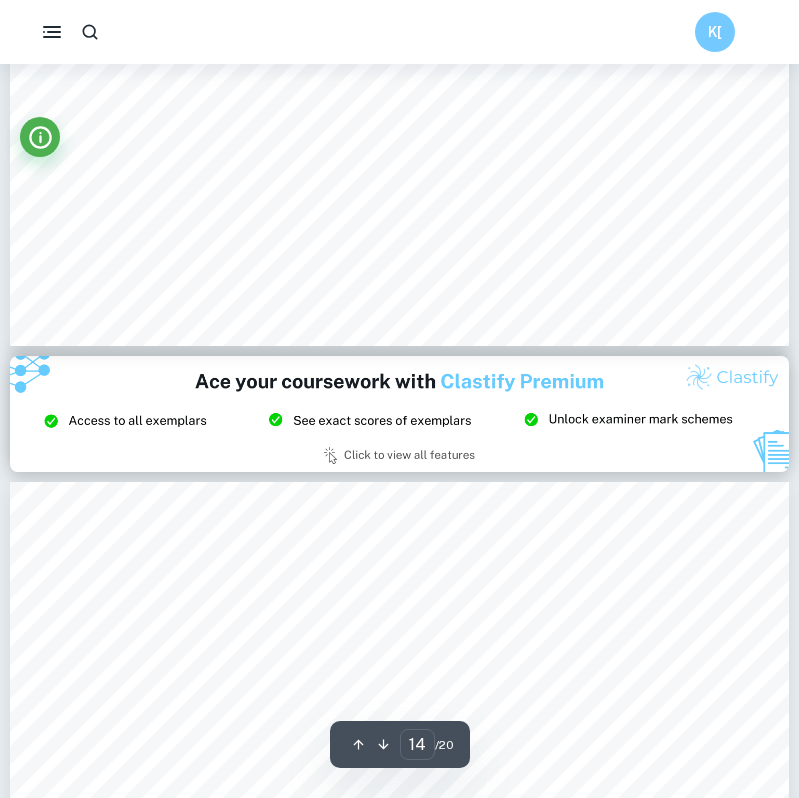 type on "15" 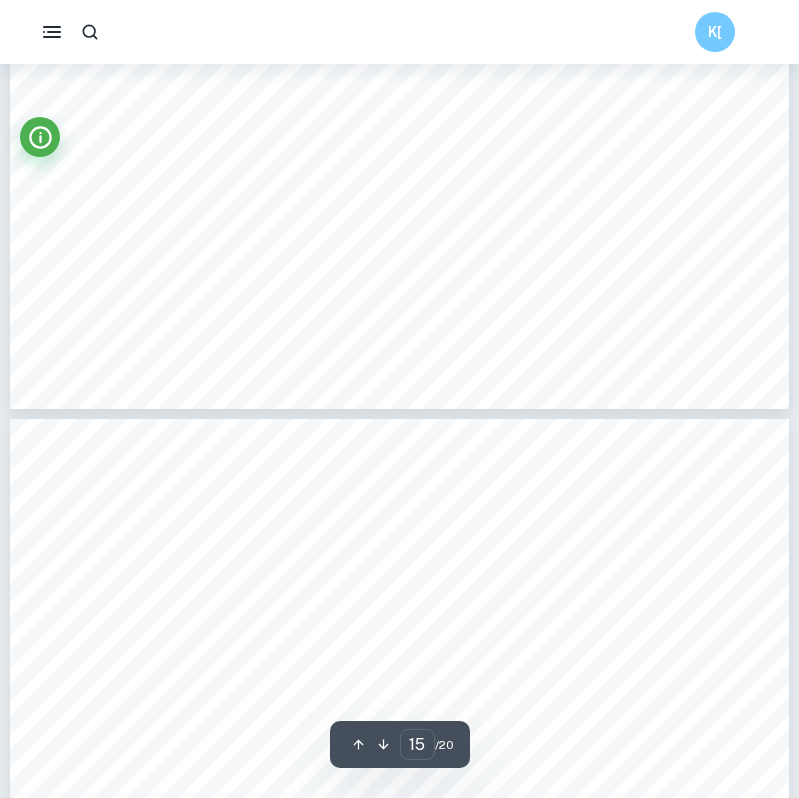 scroll, scrollTop: 15439, scrollLeft: 0, axis: vertical 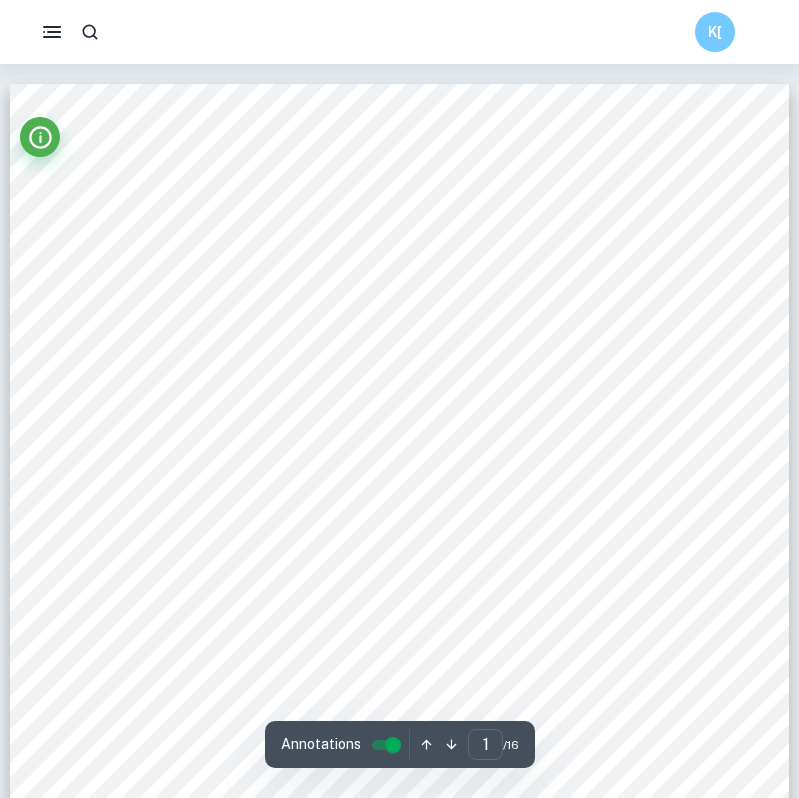 click 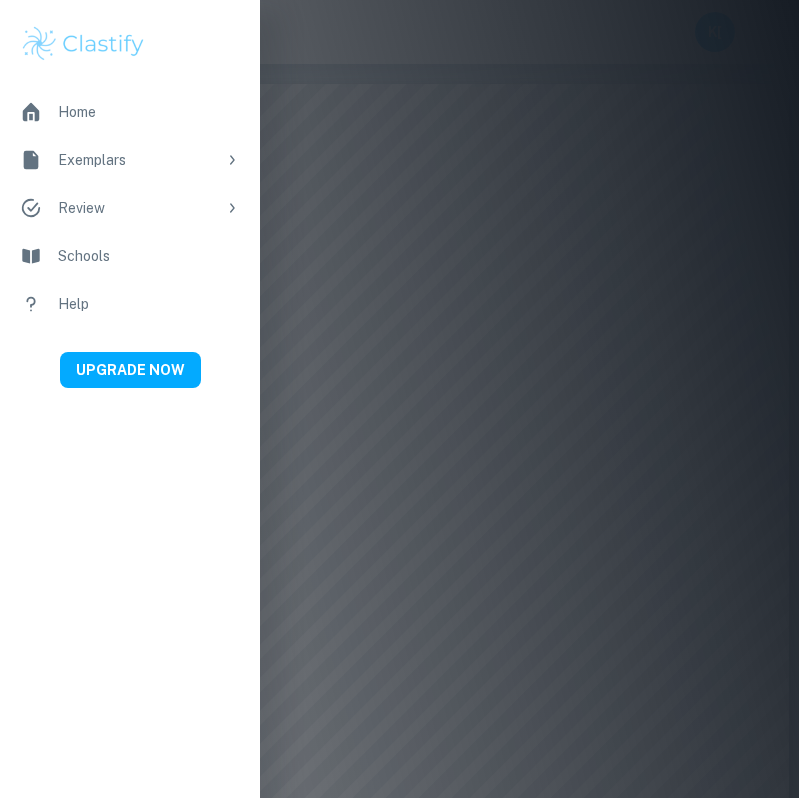 click on "Home" at bounding box center (149, 112) 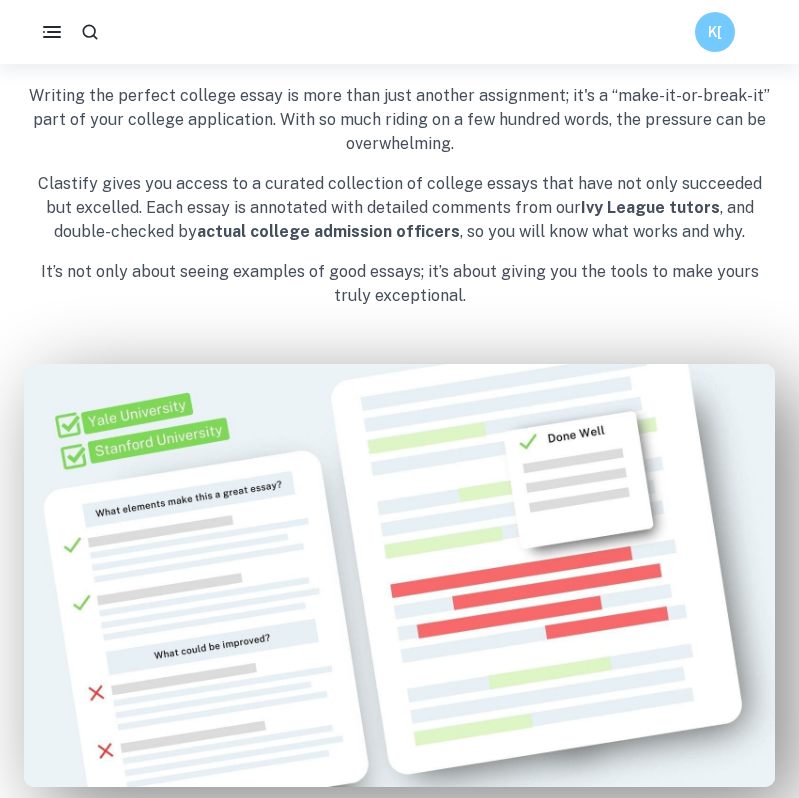 scroll, scrollTop: 0, scrollLeft: 0, axis: both 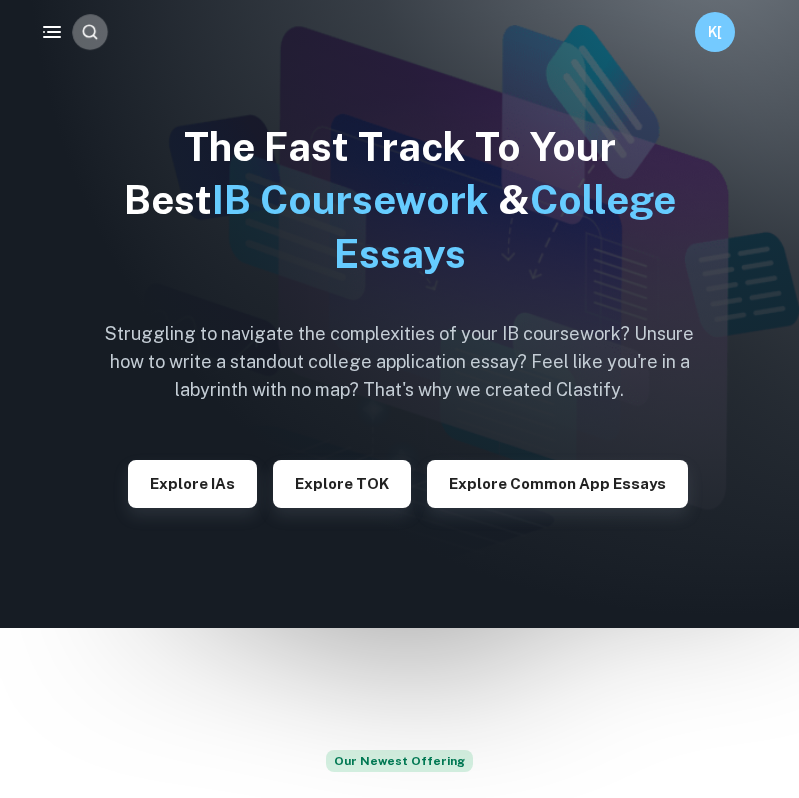click 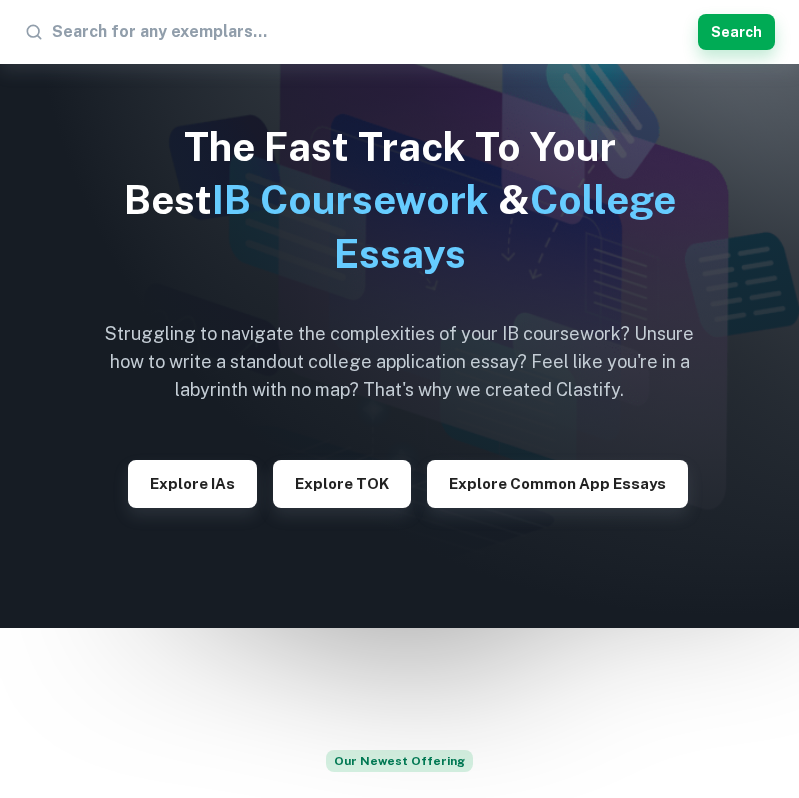 type on "w" 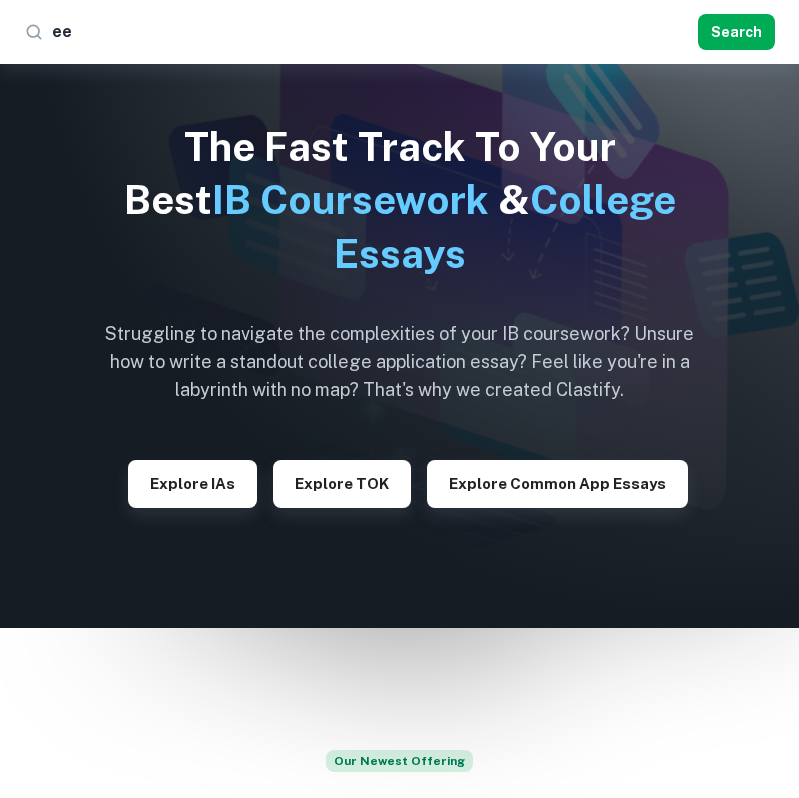 type on "ee" 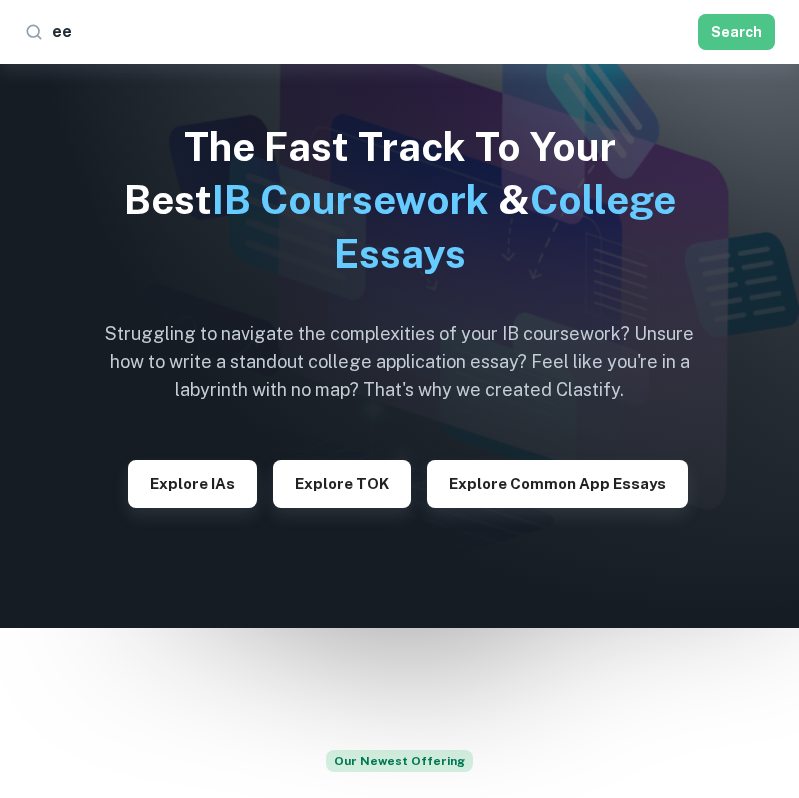 click on "Search" at bounding box center (736, 32) 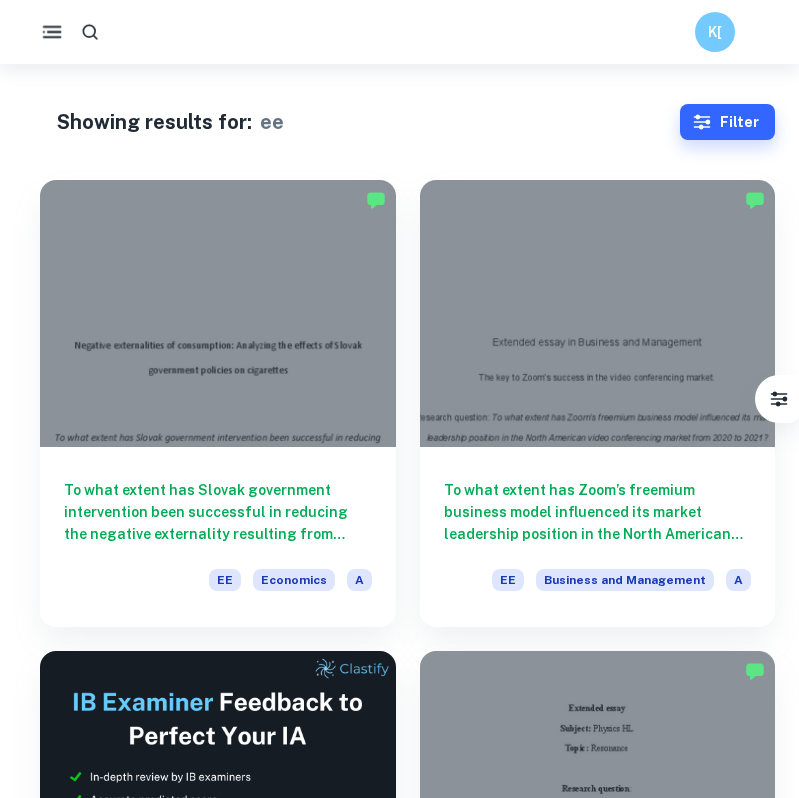 click at bounding box center (90, 32) 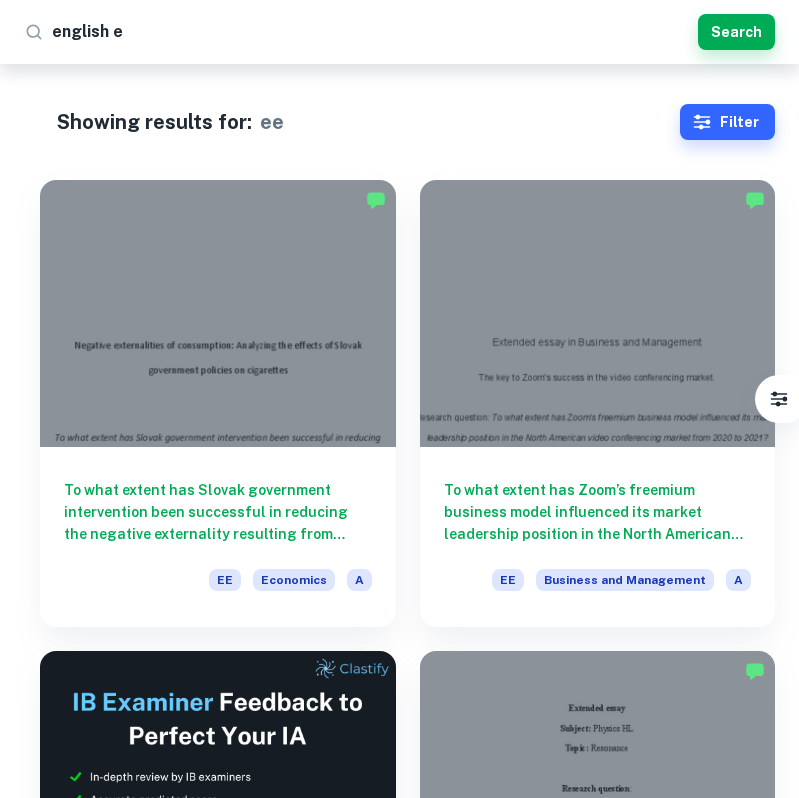 type on "english ee" 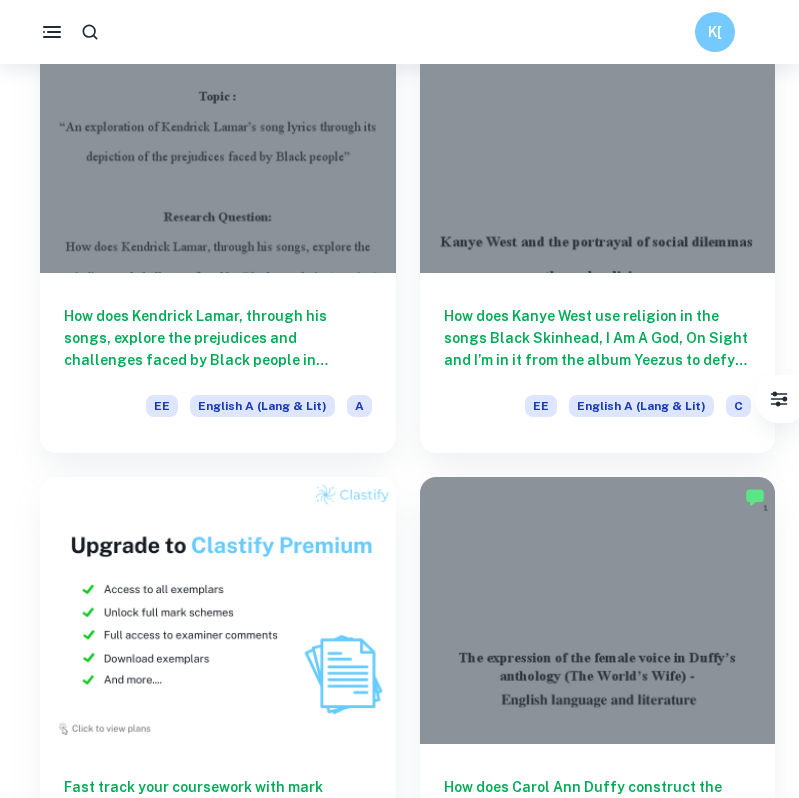 scroll, scrollTop: 5085, scrollLeft: 0, axis: vertical 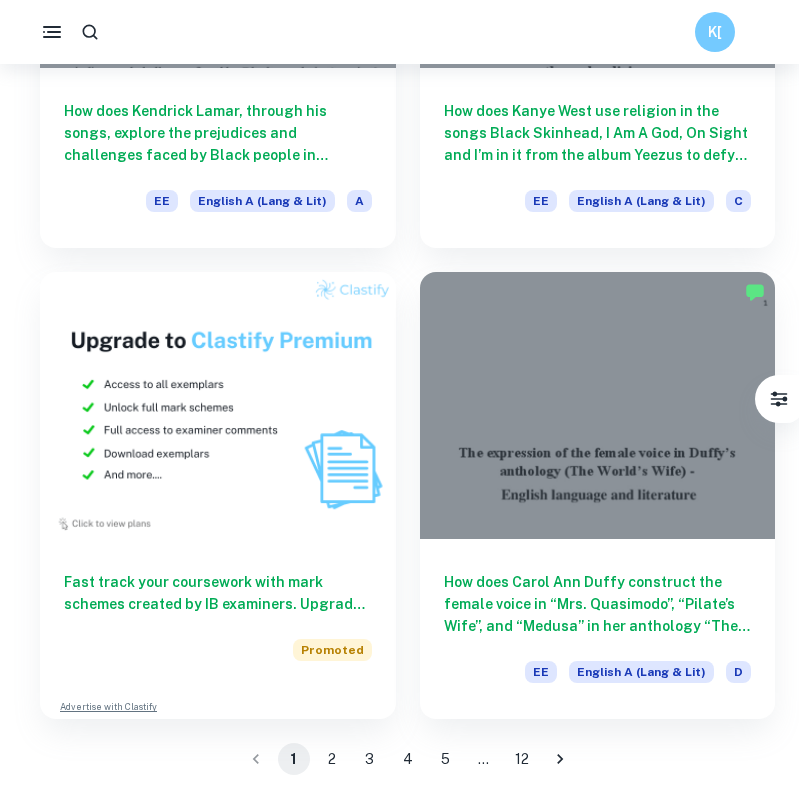 click on "2" at bounding box center [332, 759] 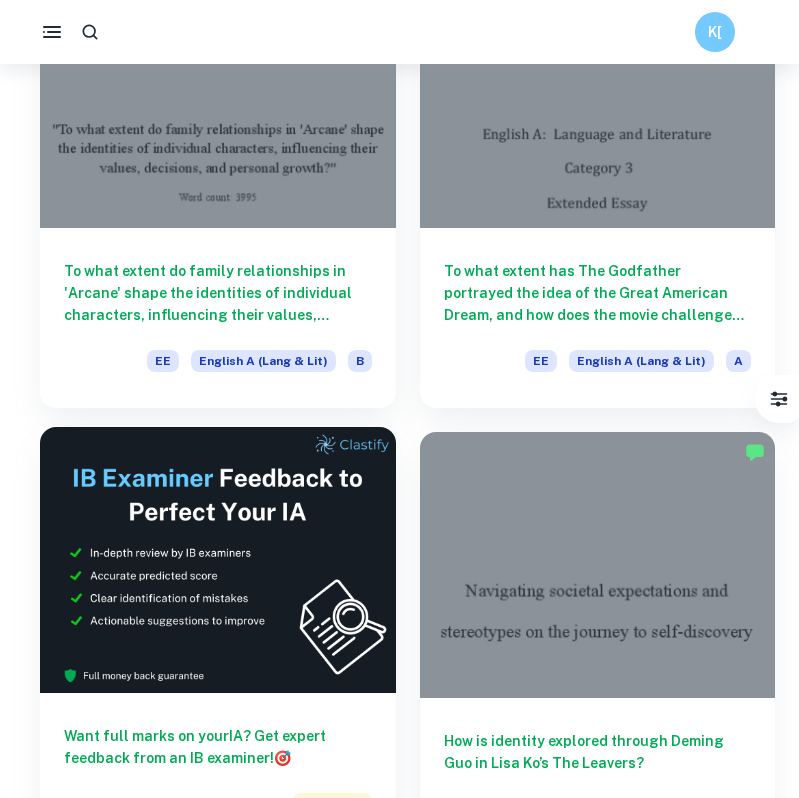 scroll, scrollTop: 207, scrollLeft: 0, axis: vertical 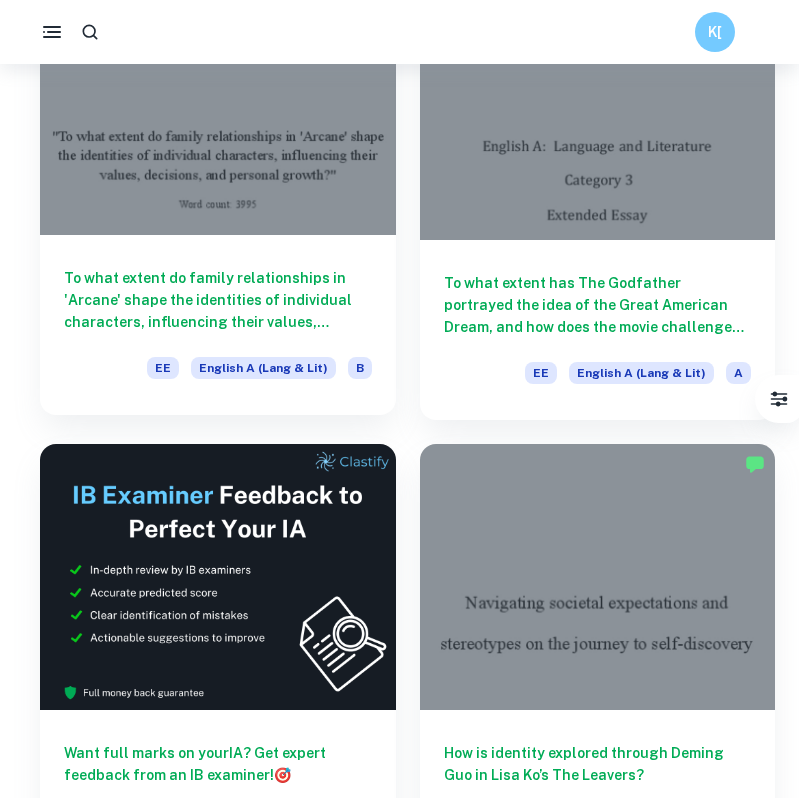 click on "To what extent do family relationships in 'Arcane' shape  the identities of individual characters, influencing their  values, decisions, and personal growth?" at bounding box center [218, 300] 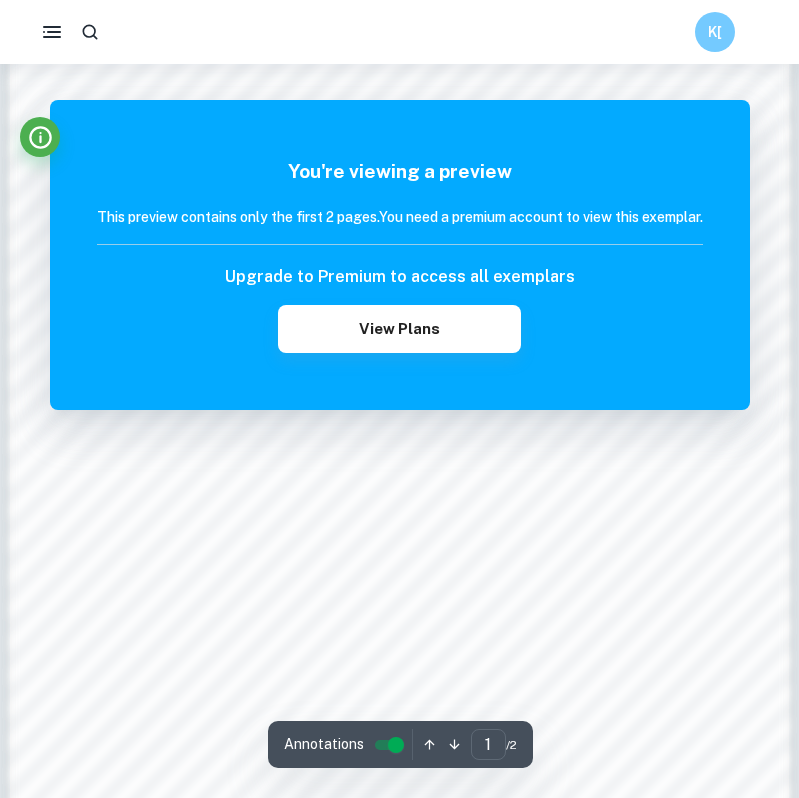 scroll, scrollTop: 910, scrollLeft: 0, axis: vertical 